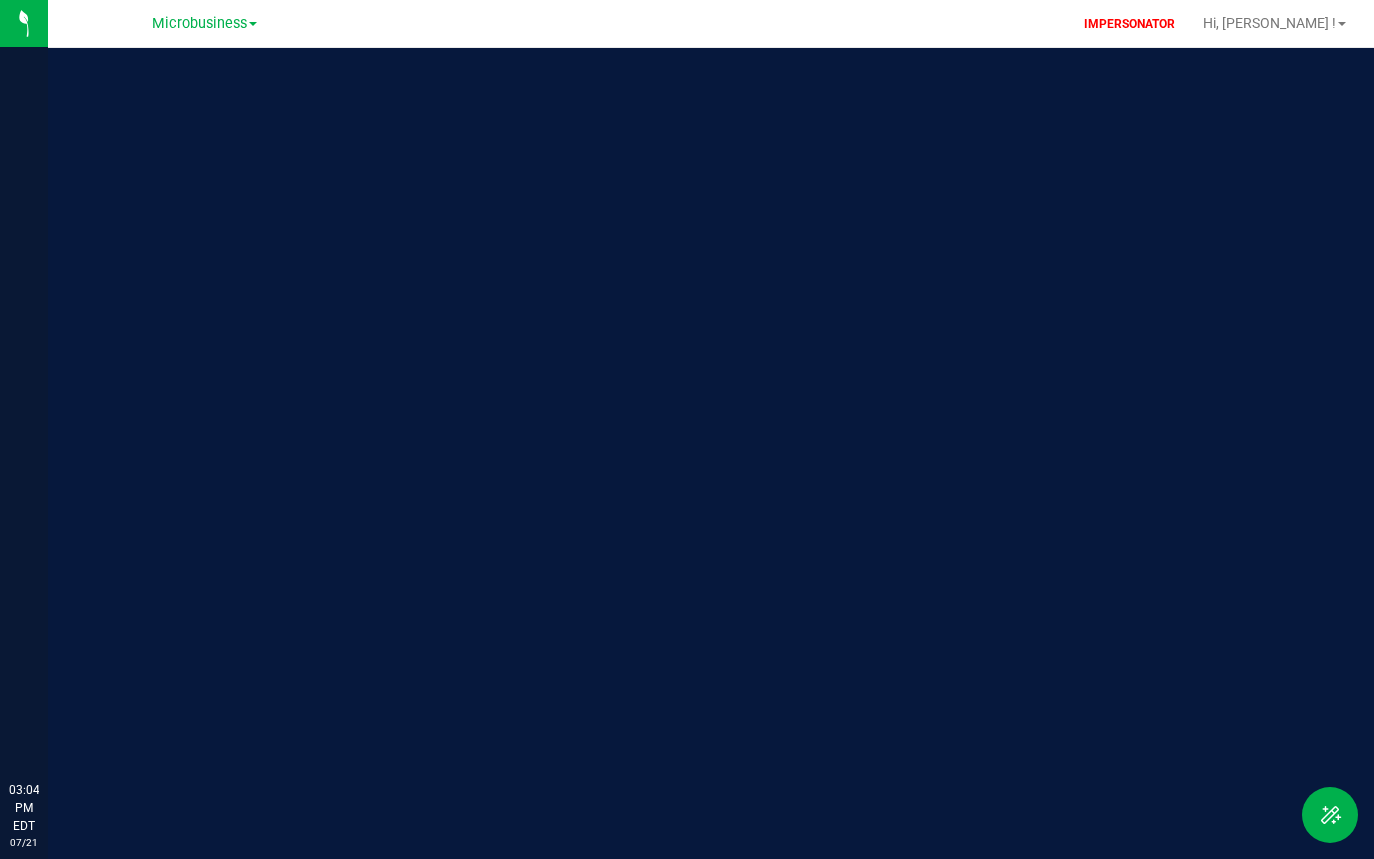 scroll, scrollTop: 0, scrollLeft: 0, axis: both 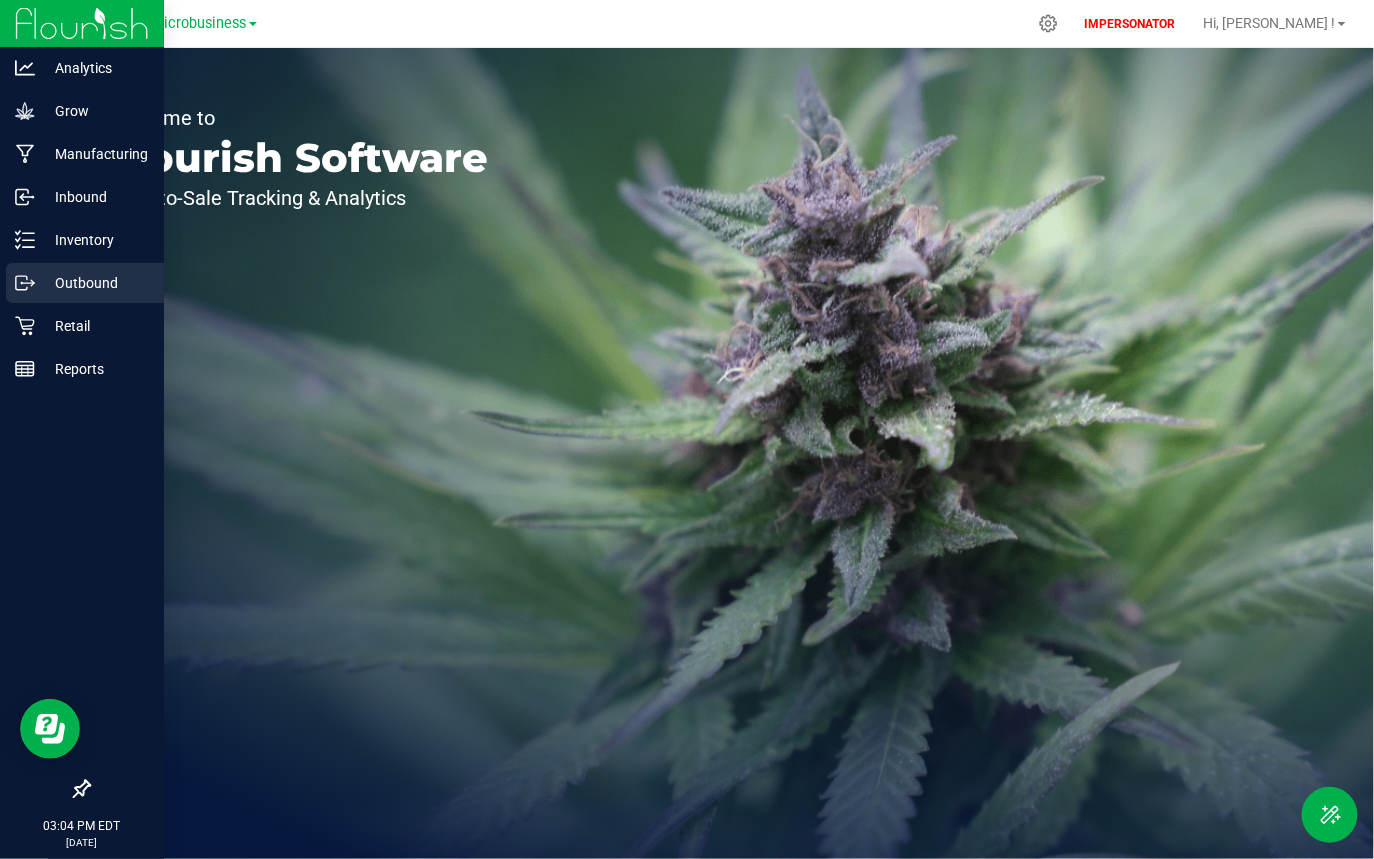 click on "Outbound" at bounding box center (95, 283) 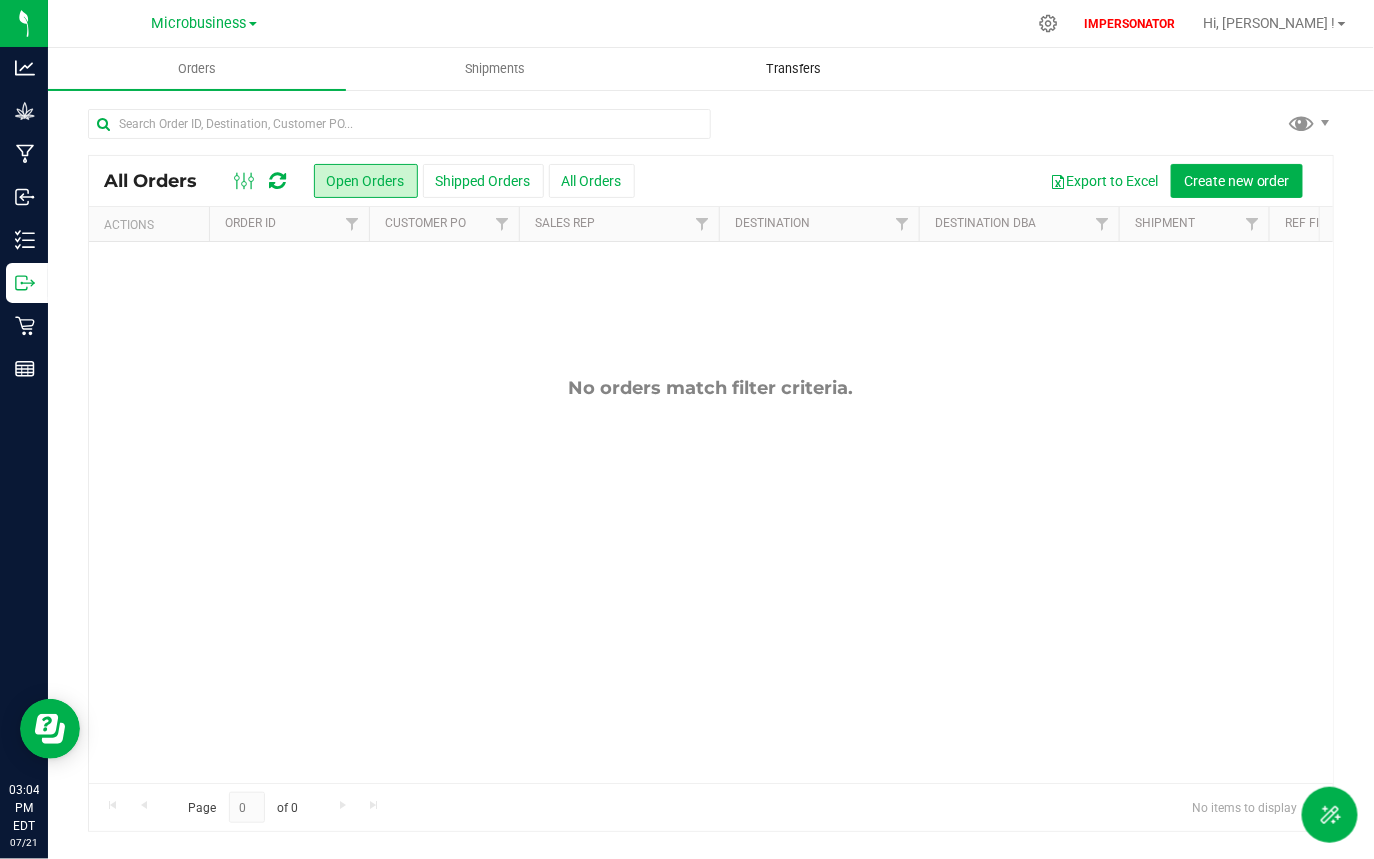 click on "Transfers" at bounding box center [793, 69] 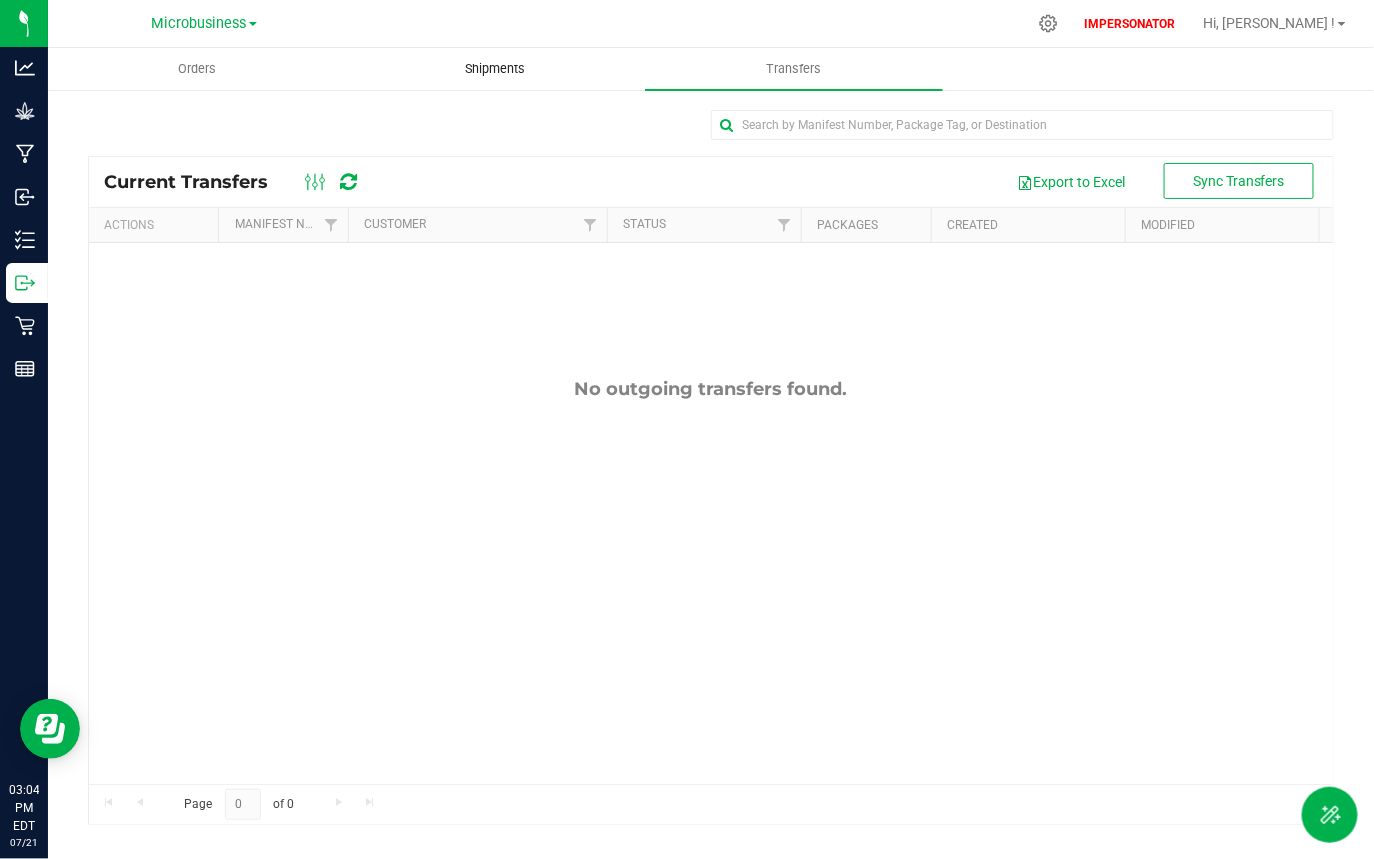 click on "Shipments" at bounding box center [496, 69] 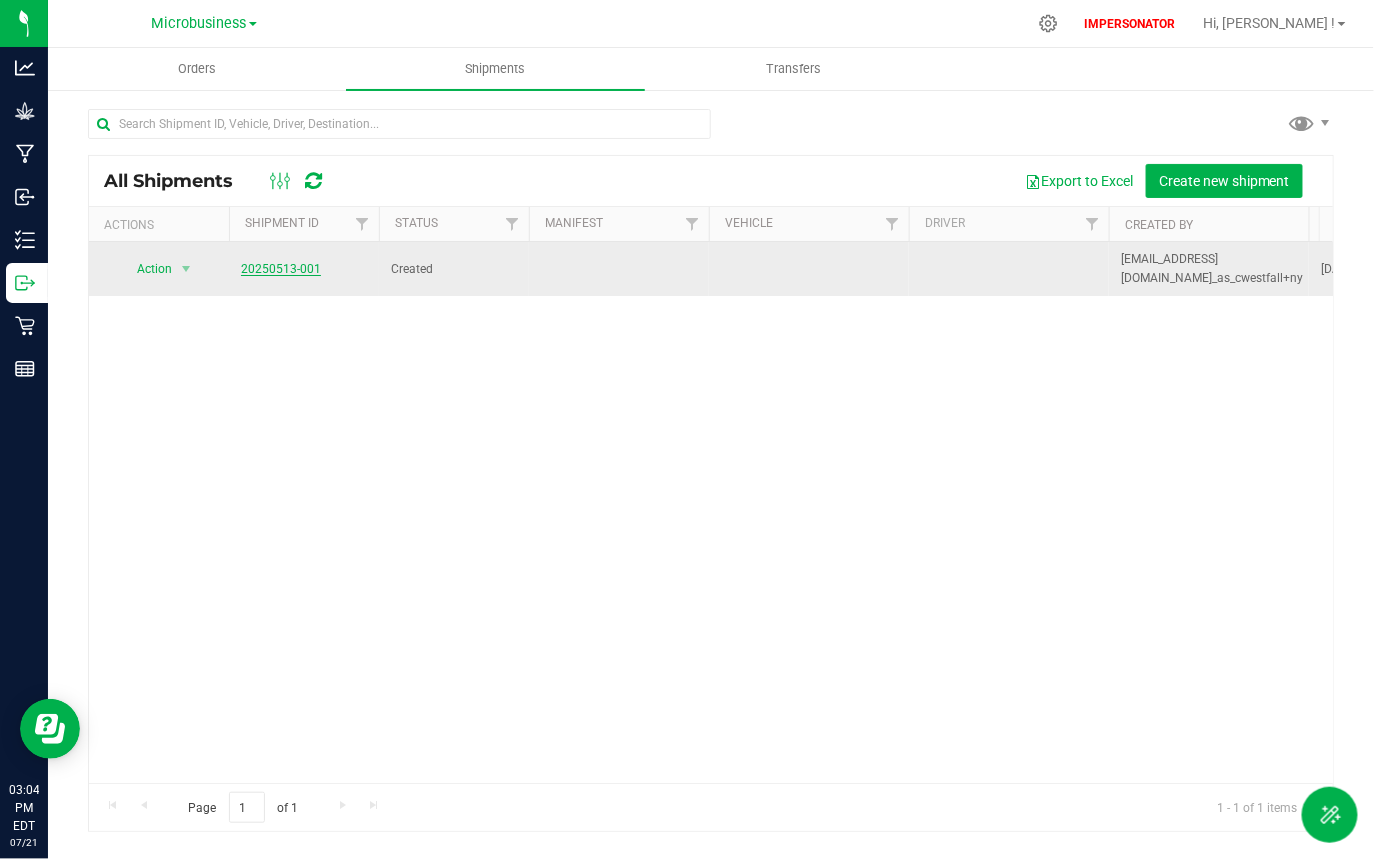 click on "20250513-001" at bounding box center (281, 269) 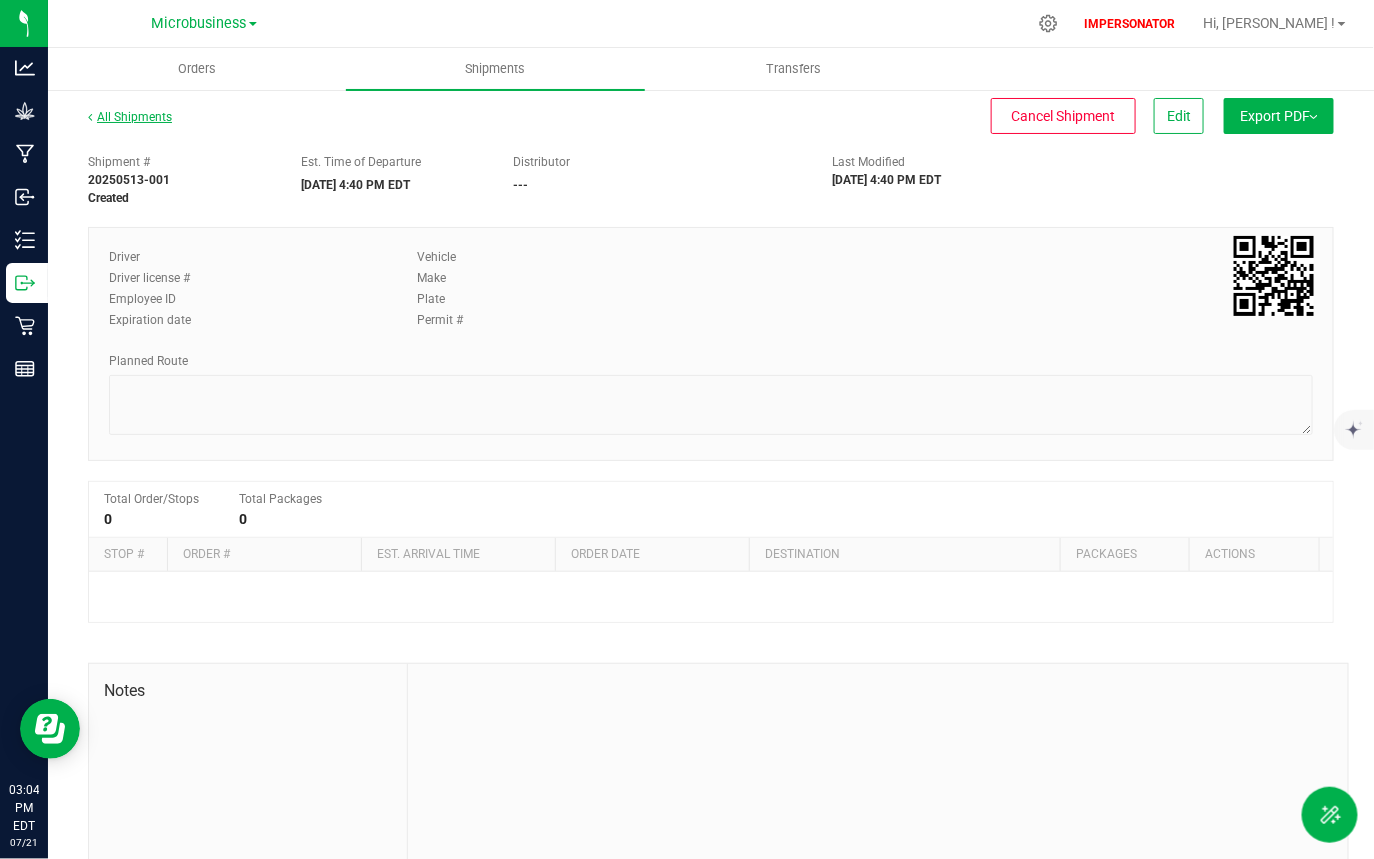 click on "All Shipments" at bounding box center [130, 117] 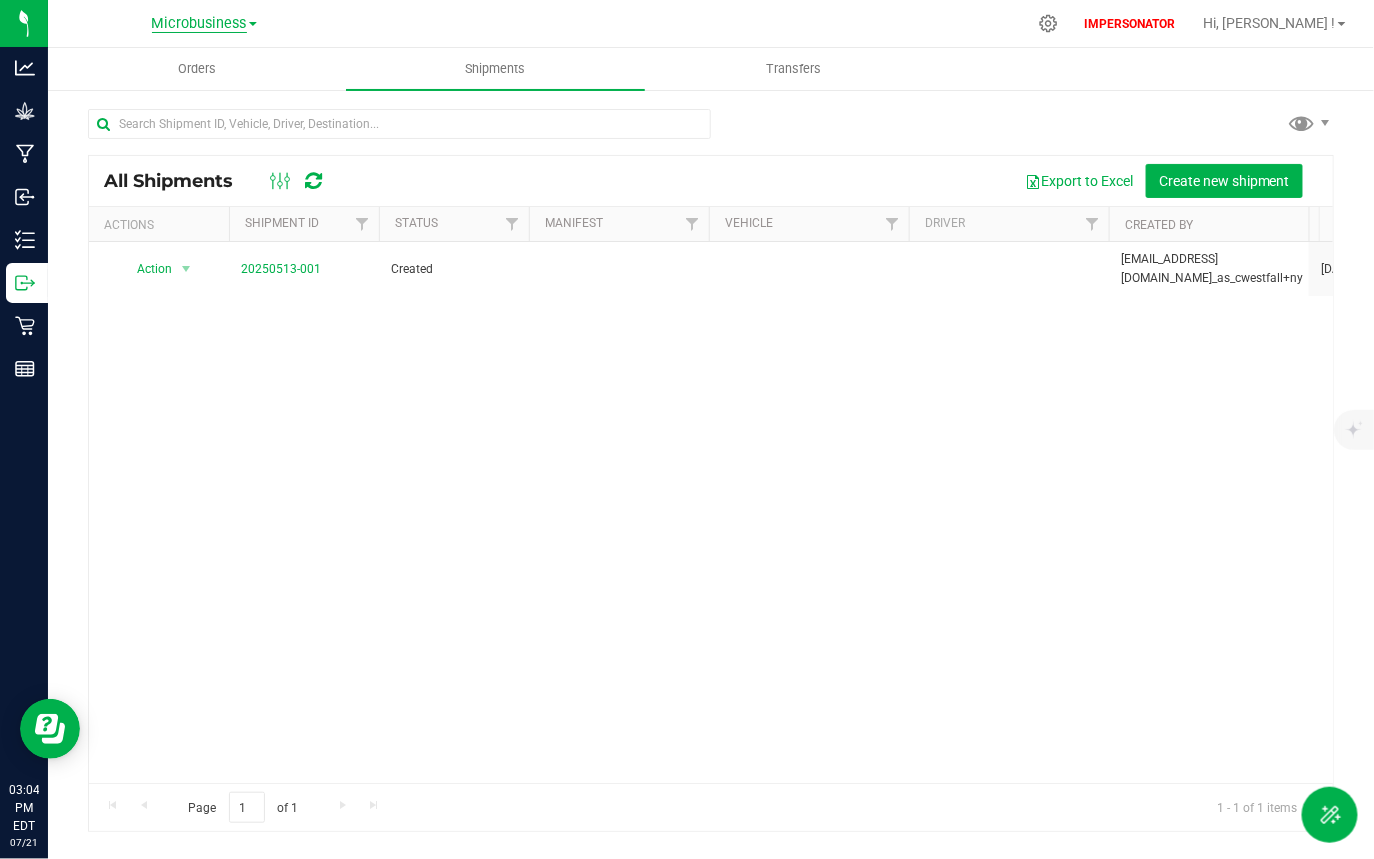 click on "Microbusiness" at bounding box center (199, 24) 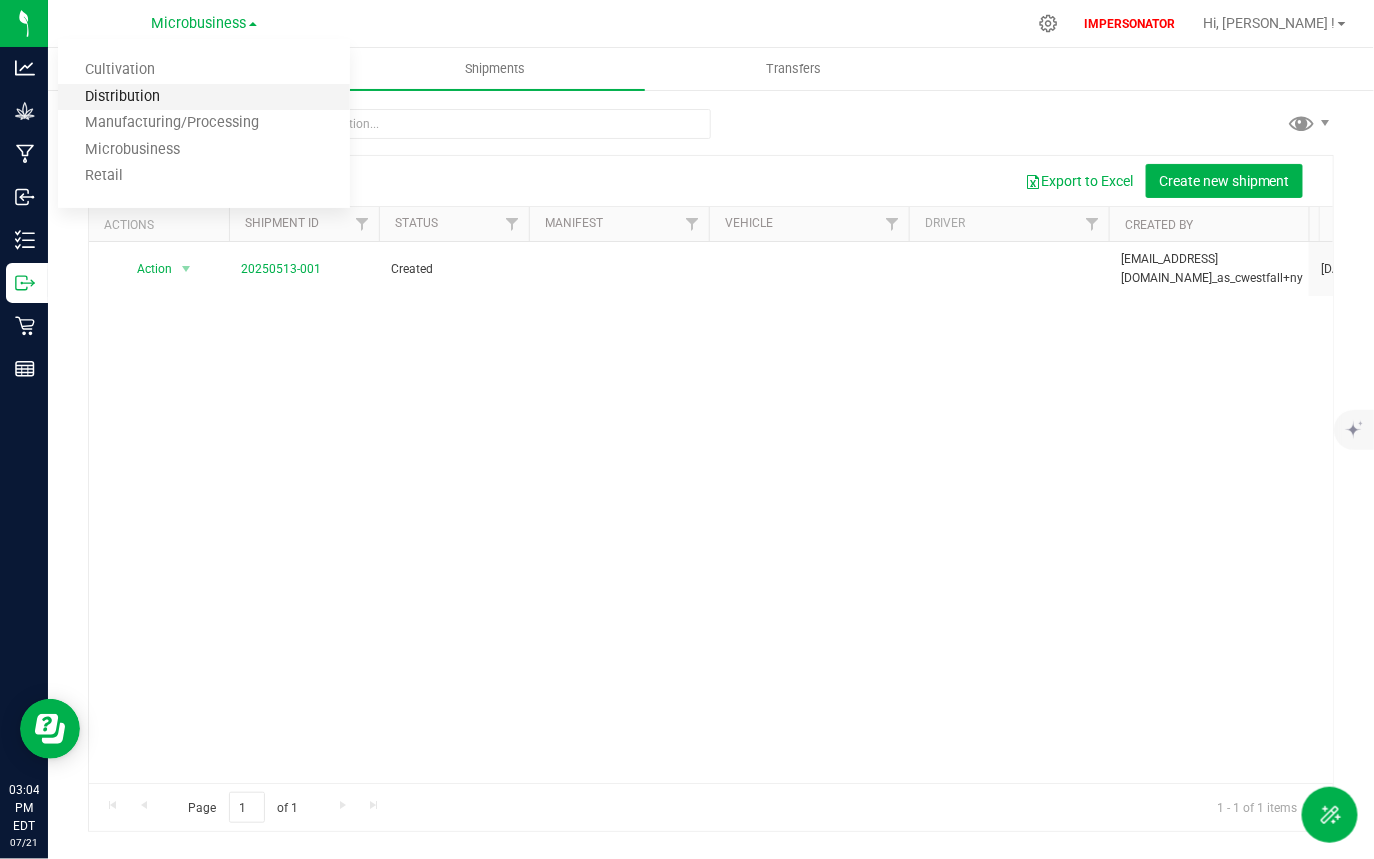 click on "Distribution" at bounding box center (204, 97) 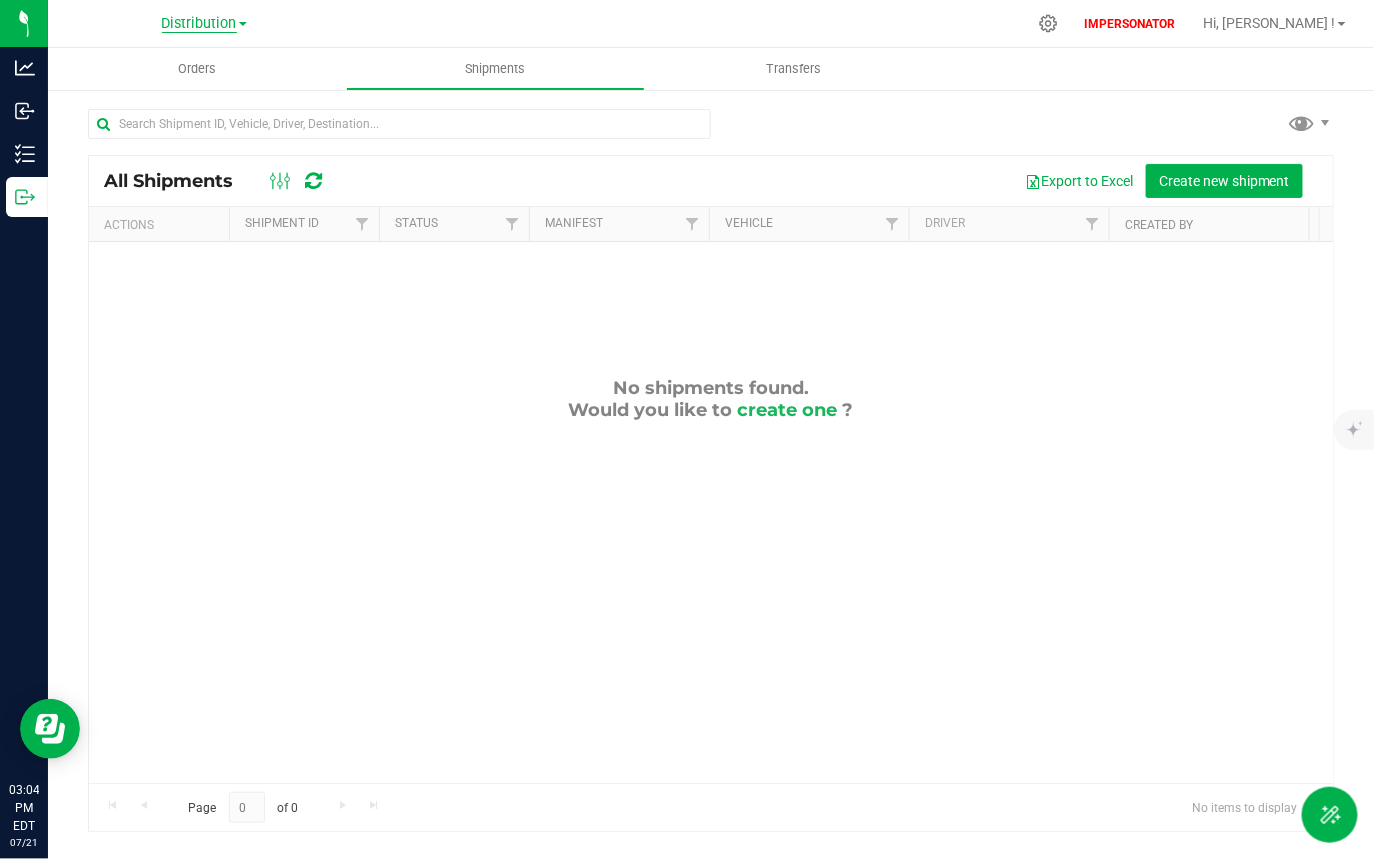 click on "Distribution" at bounding box center (199, 24) 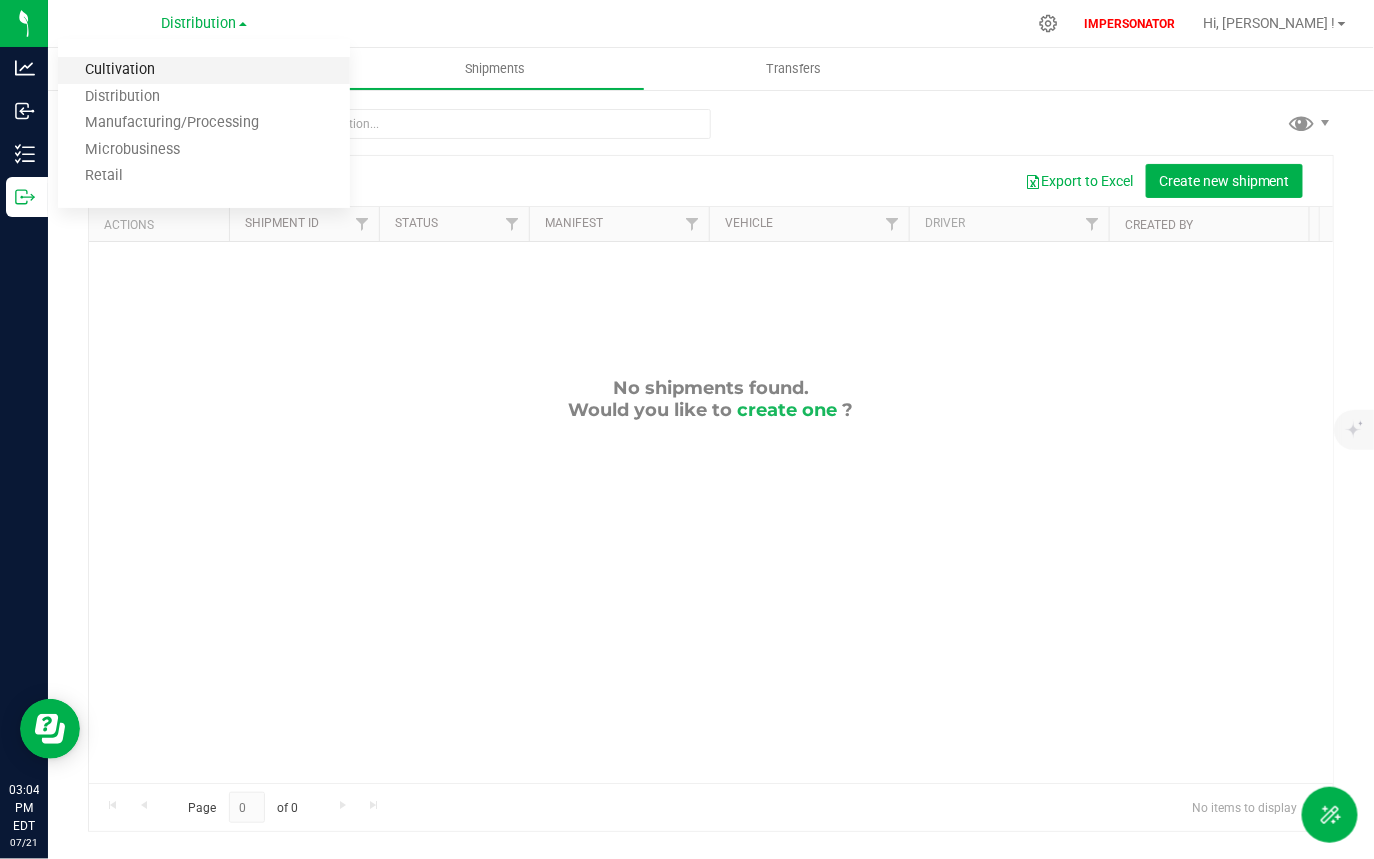 click on "Cultivation" at bounding box center (204, 70) 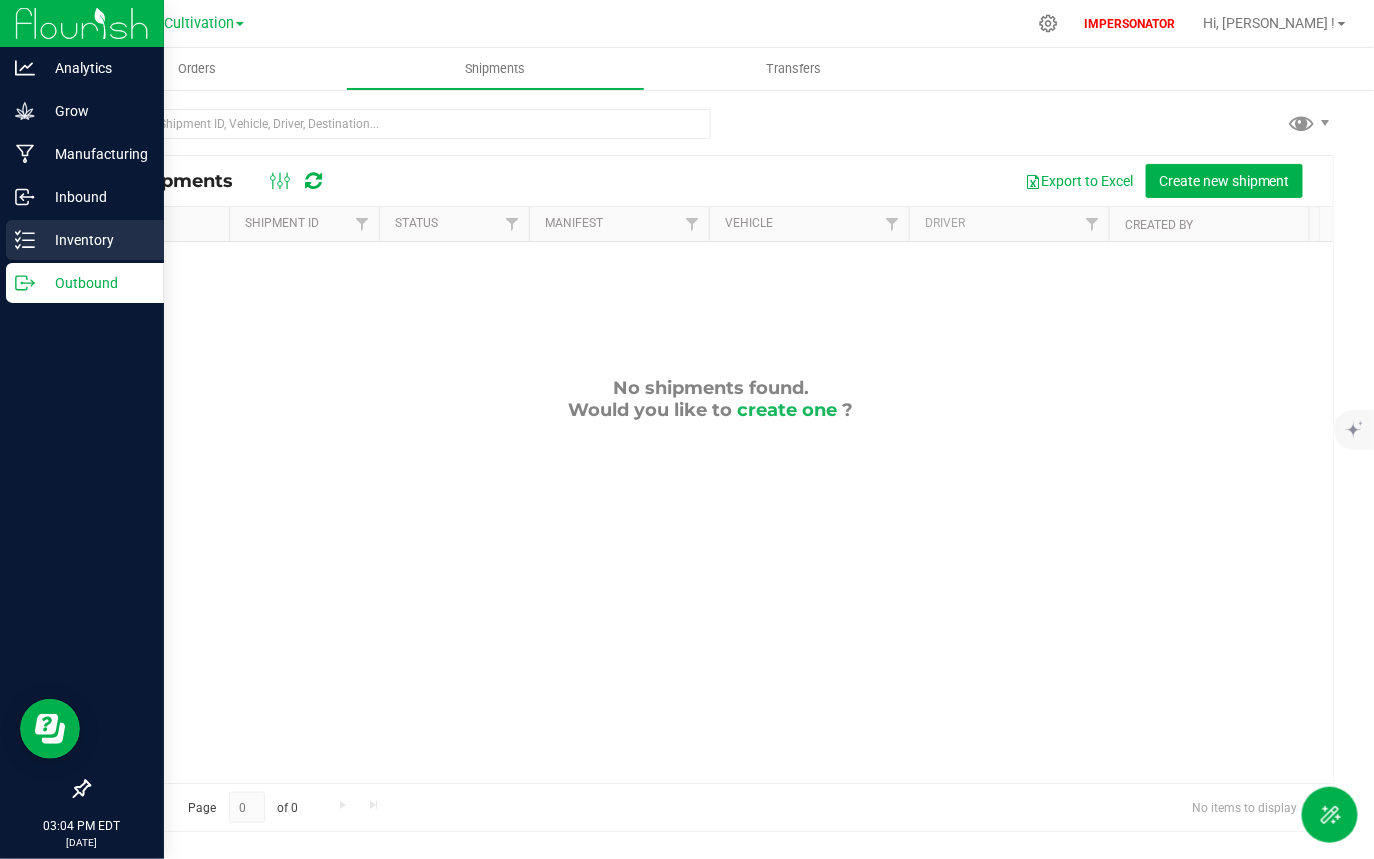 click on "Inventory" at bounding box center [95, 240] 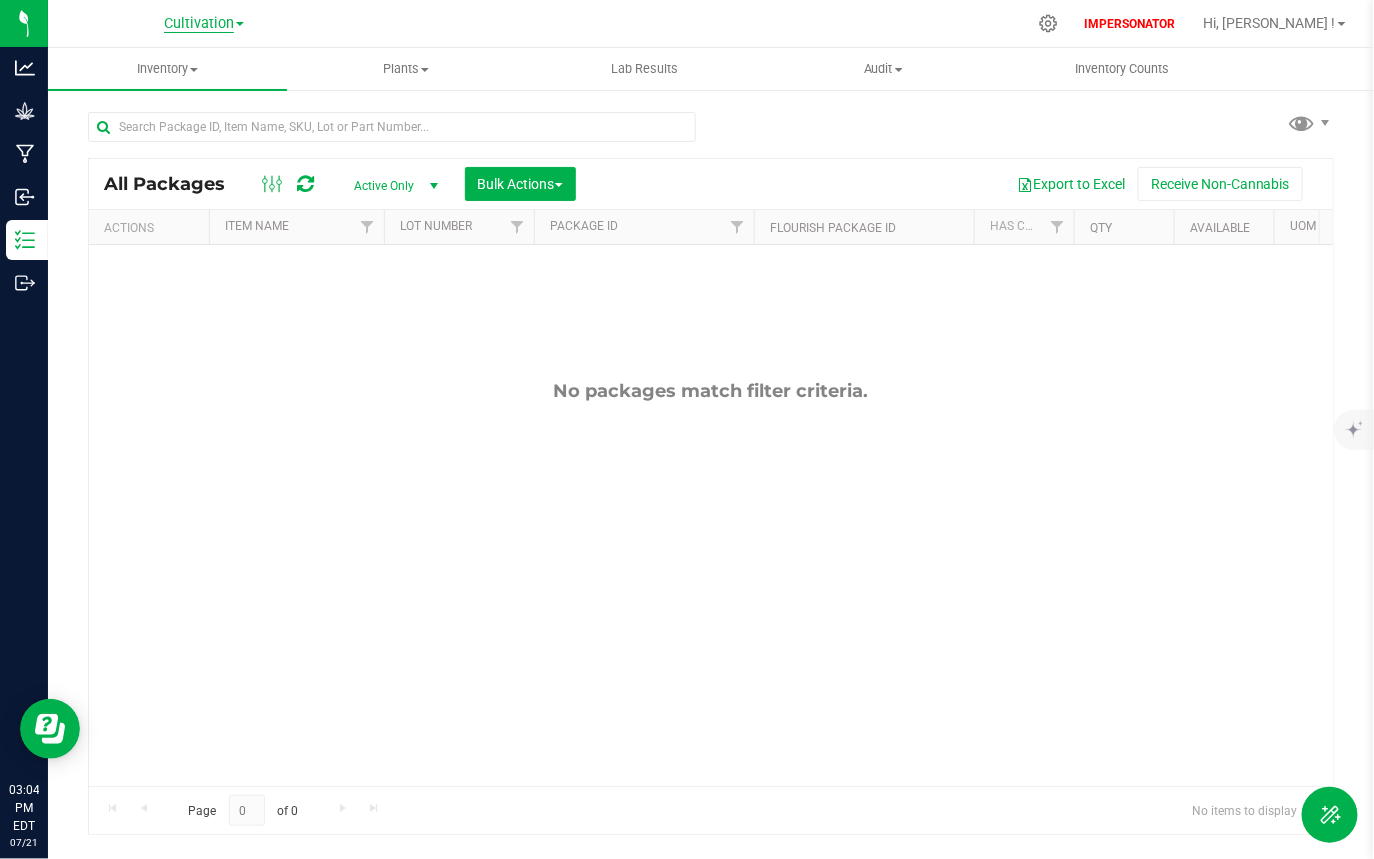 click on "Cultivation" at bounding box center (199, 24) 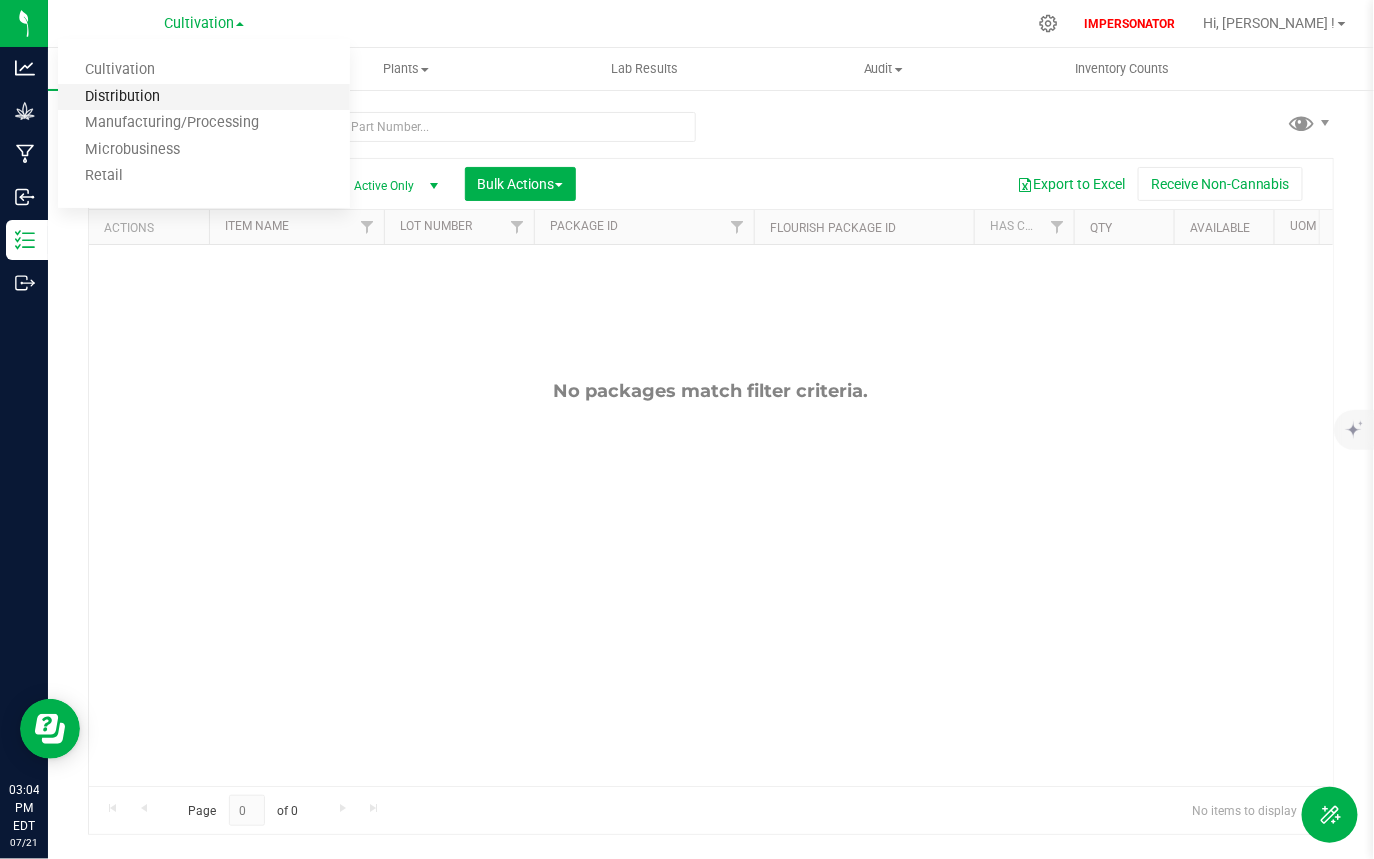 click on "Distribution" at bounding box center [204, 97] 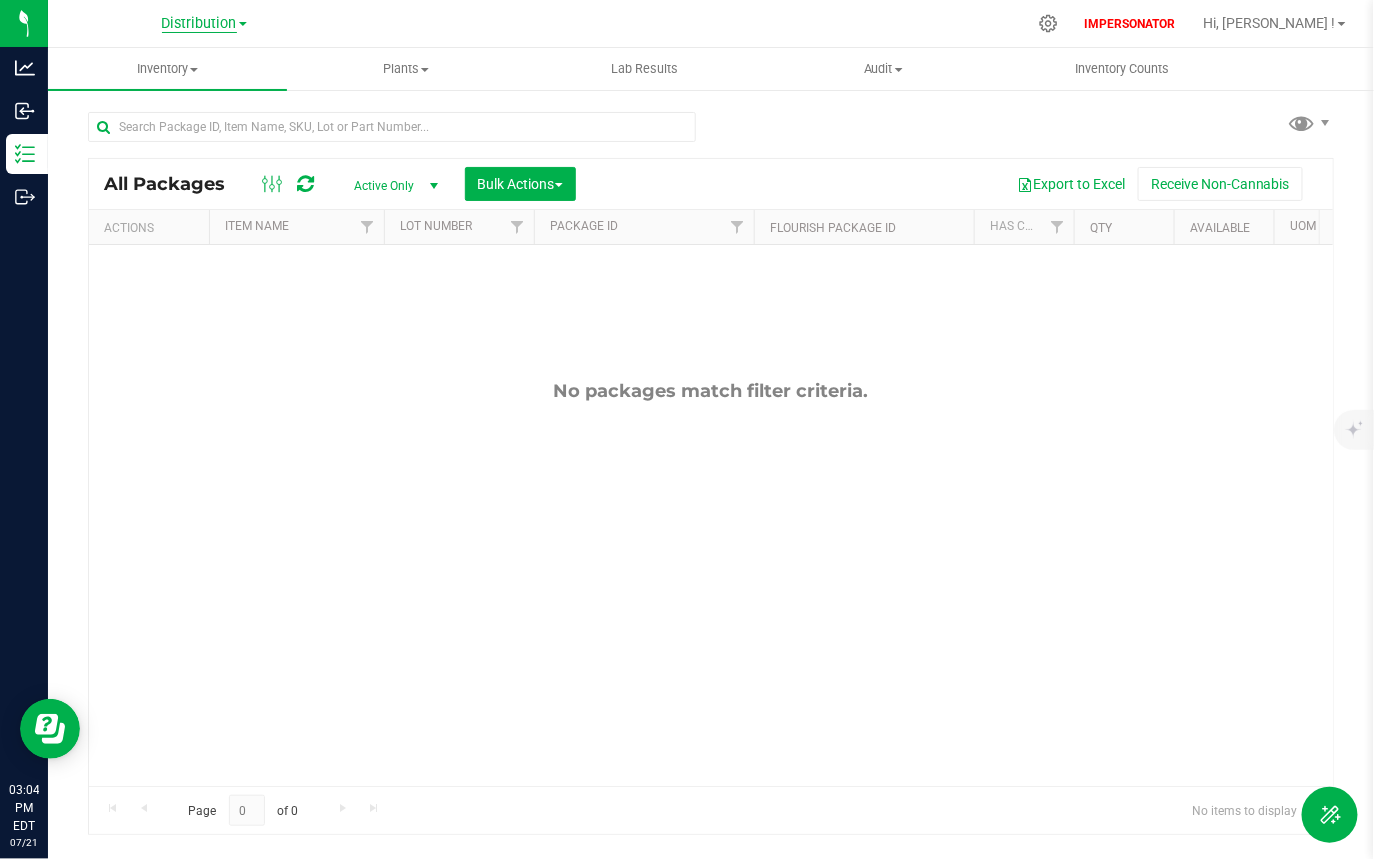 click on "Distribution" at bounding box center [199, 24] 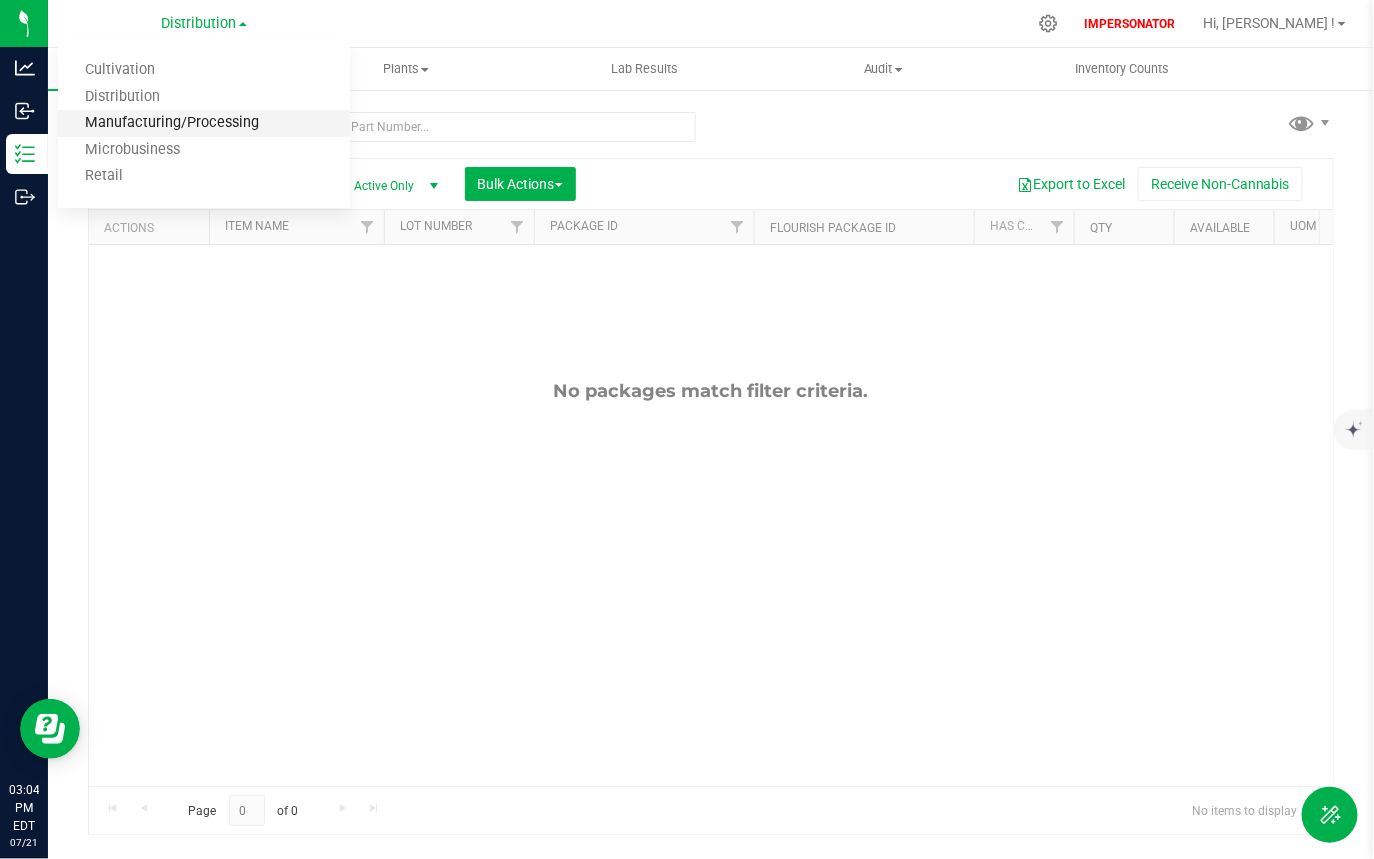 click on "Manufacturing/Processing" at bounding box center (204, 123) 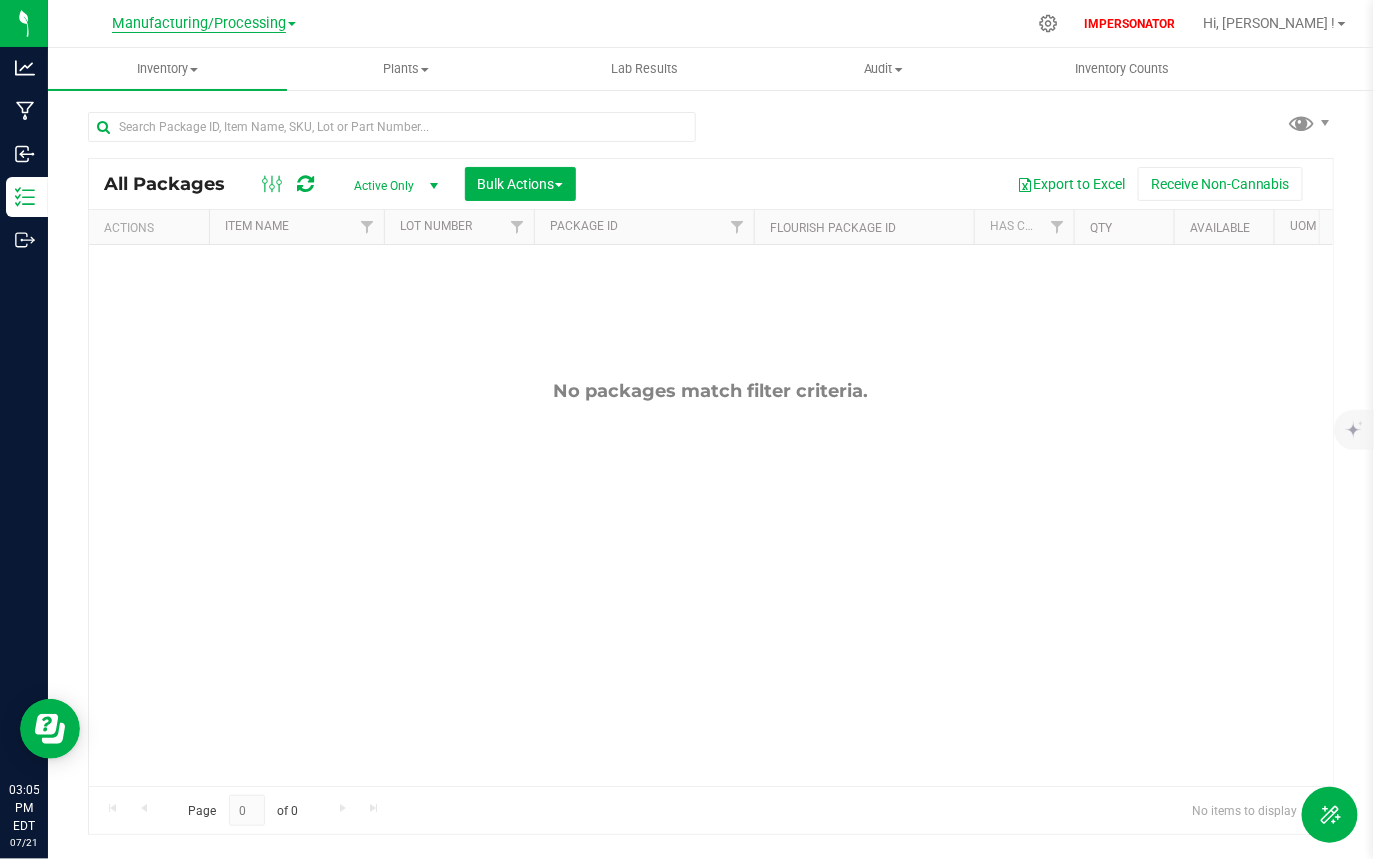 click on "Manufacturing/Processing" at bounding box center [199, 24] 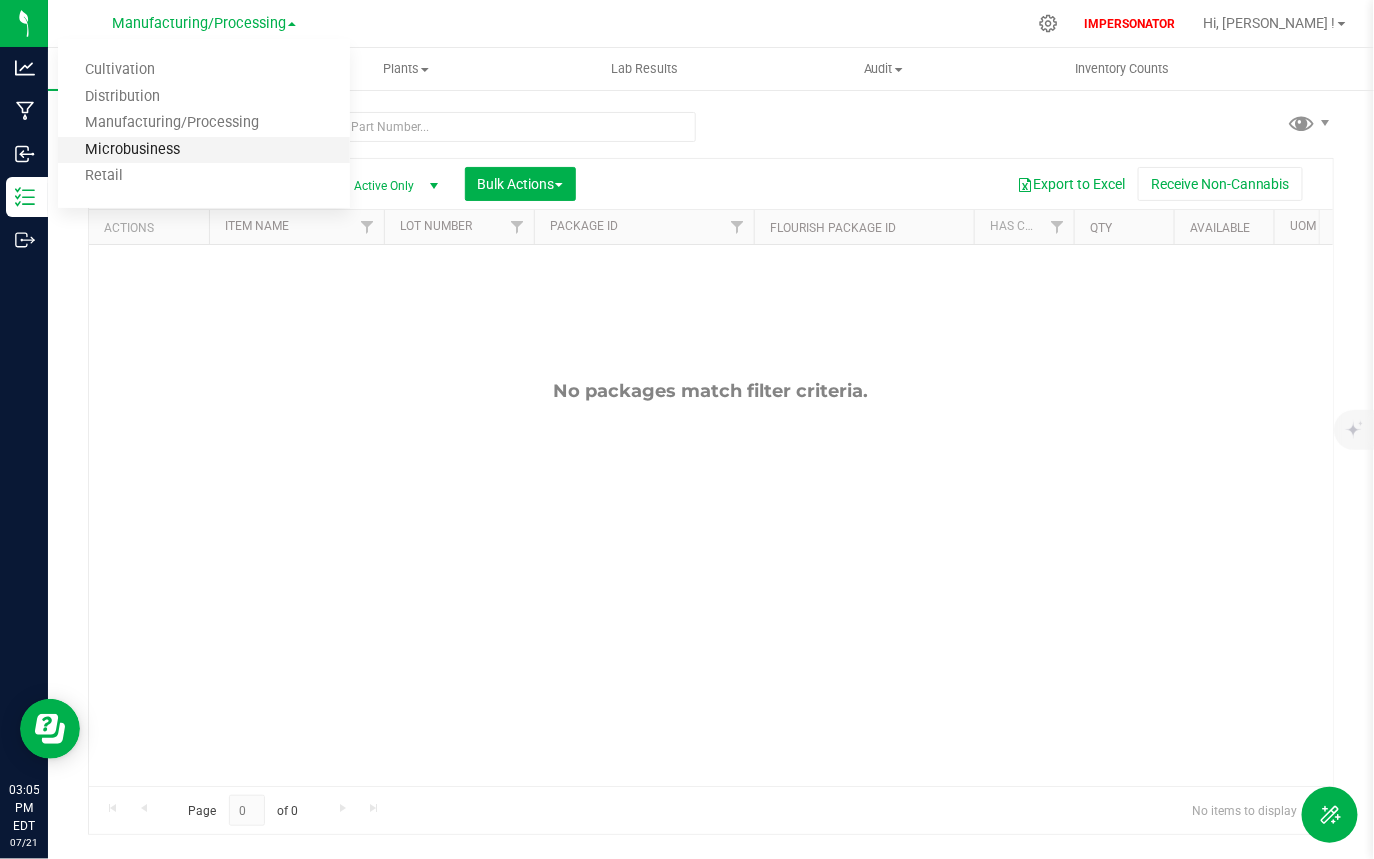 click on "Microbusiness" at bounding box center [204, 150] 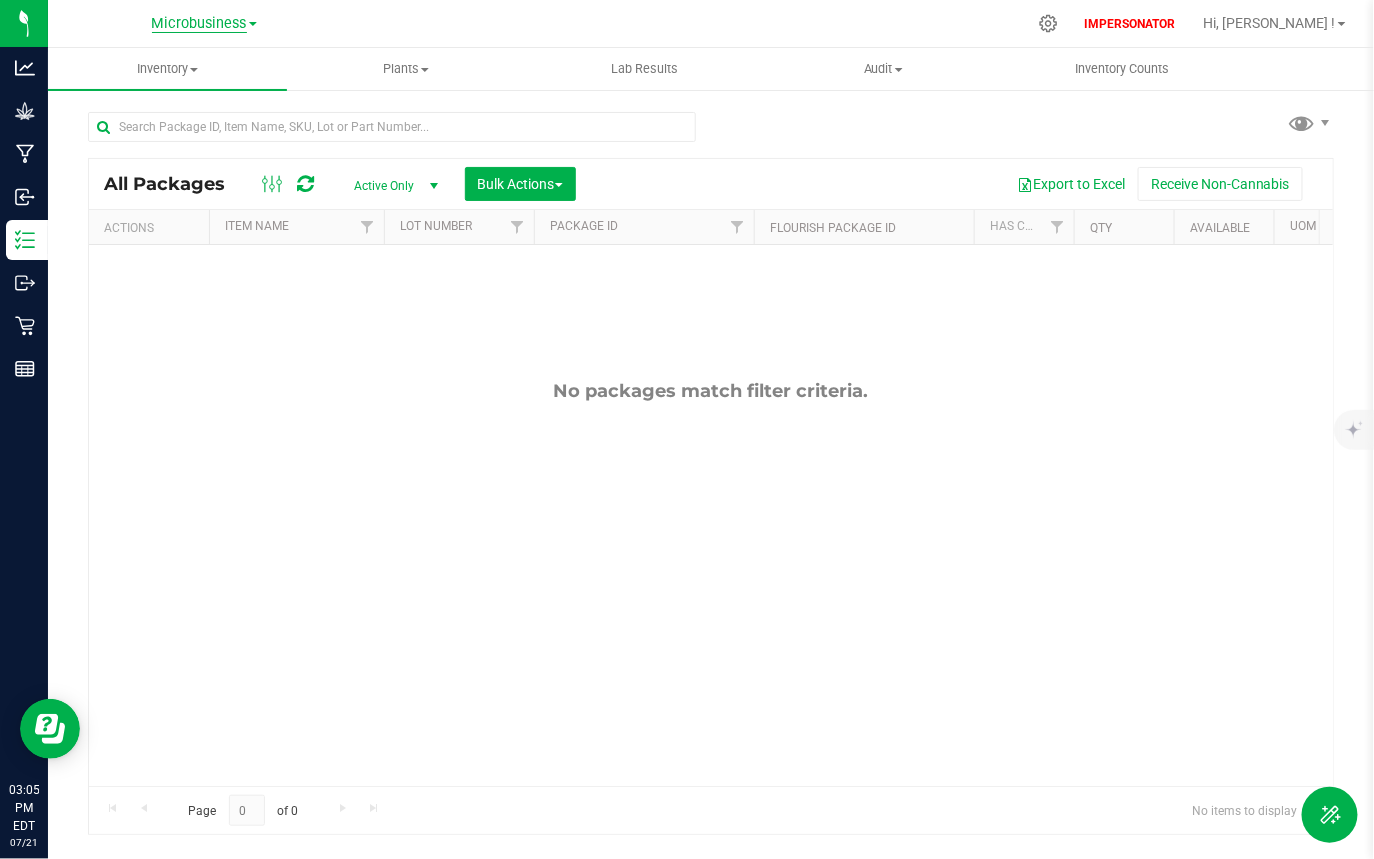 click on "Microbusiness" at bounding box center (199, 24) 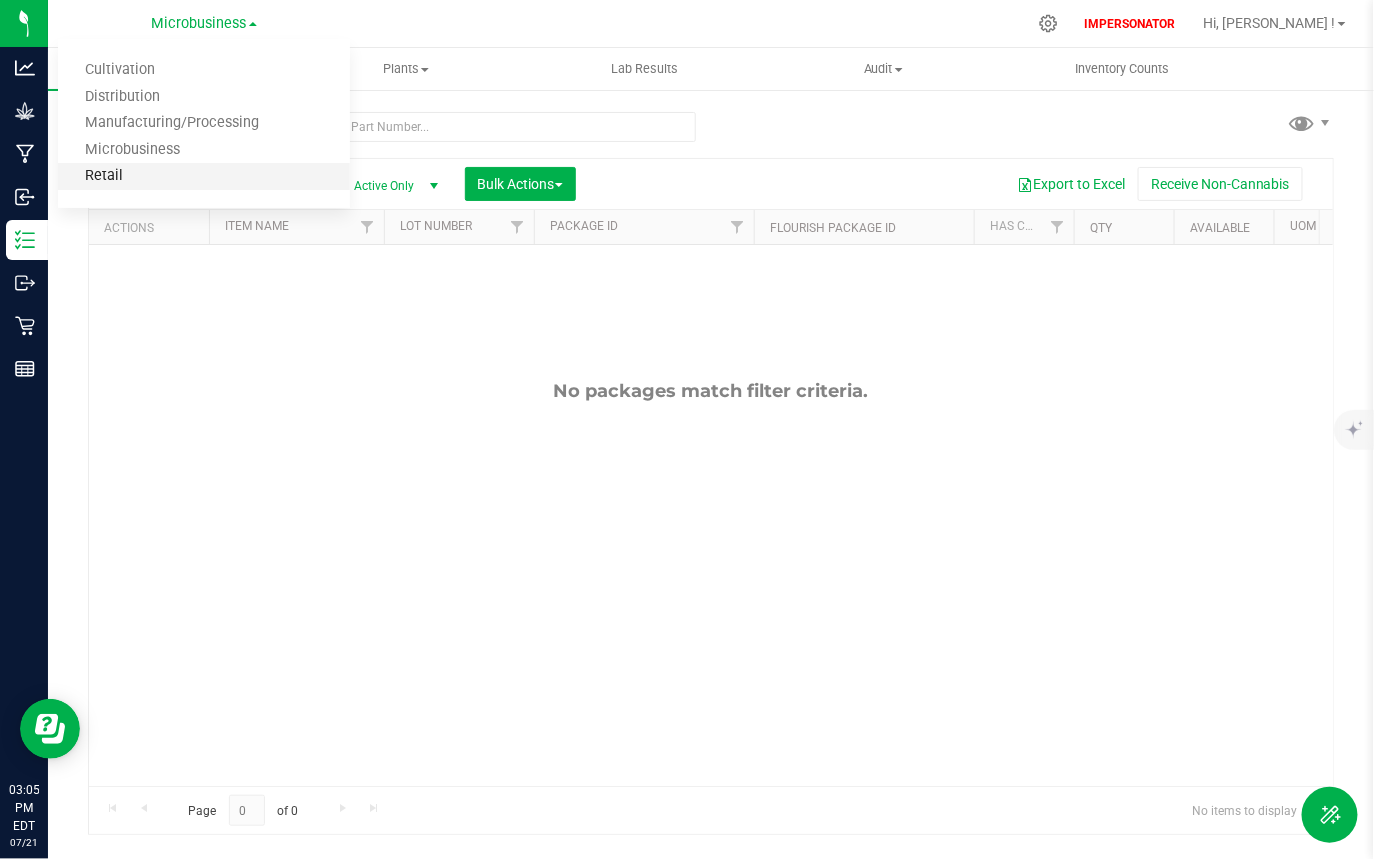 click on "Retail" at bounding box center [204, 176] 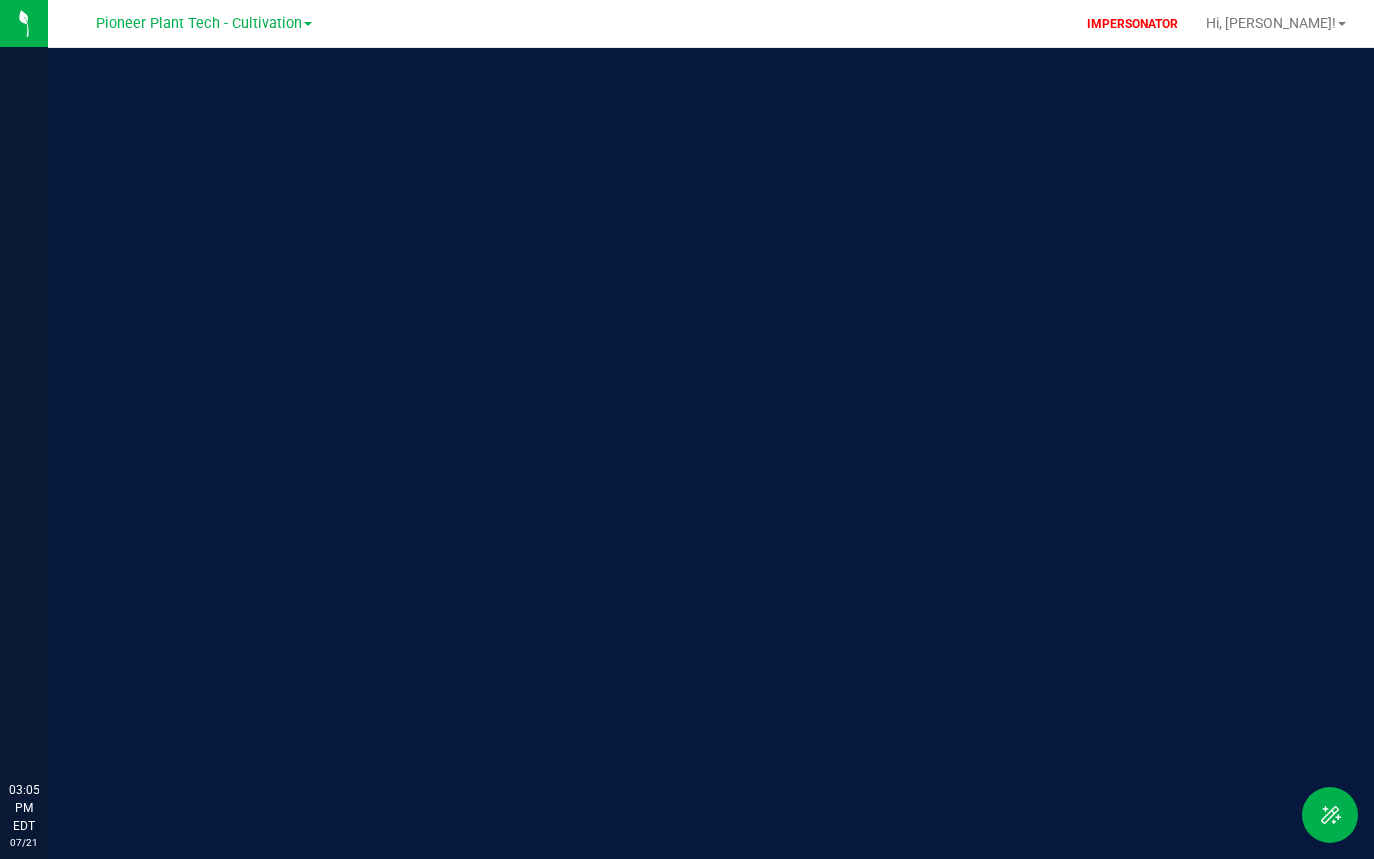 scroll, scrollTop: 0, scrollLeft: 0, axis: both 